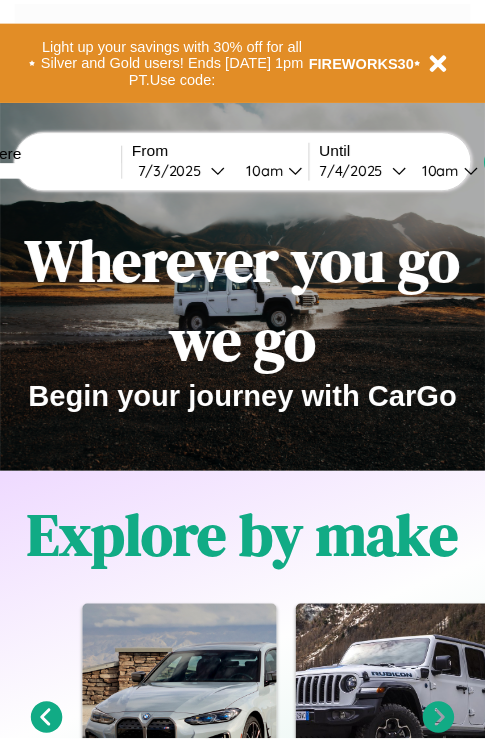scroll, scrollTop: 0, scrollLeft: 0, axis: both 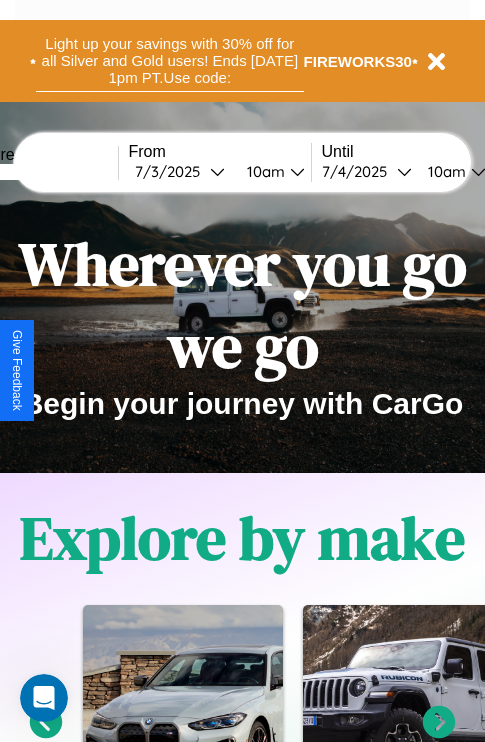 click on "Light up your savings with 30% off for all Silver and Gold users! Ends [DATE] 1pm PT.  Use code:" at bounding box center [170, 61] 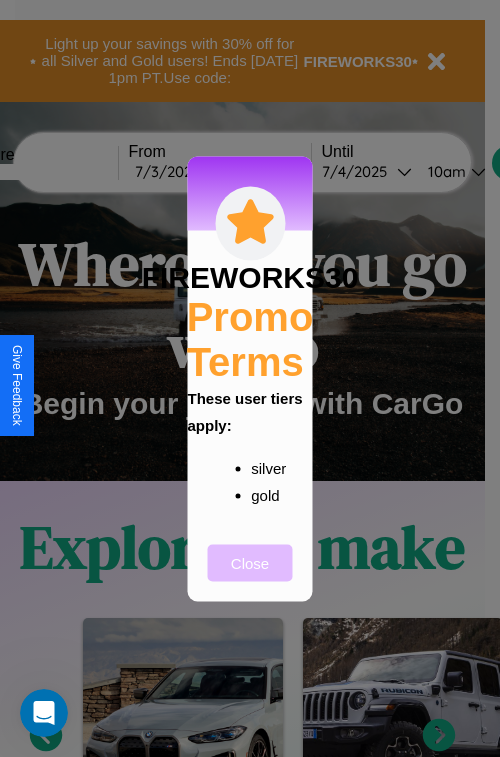 click on "Close" at bounding box center (250, 562) 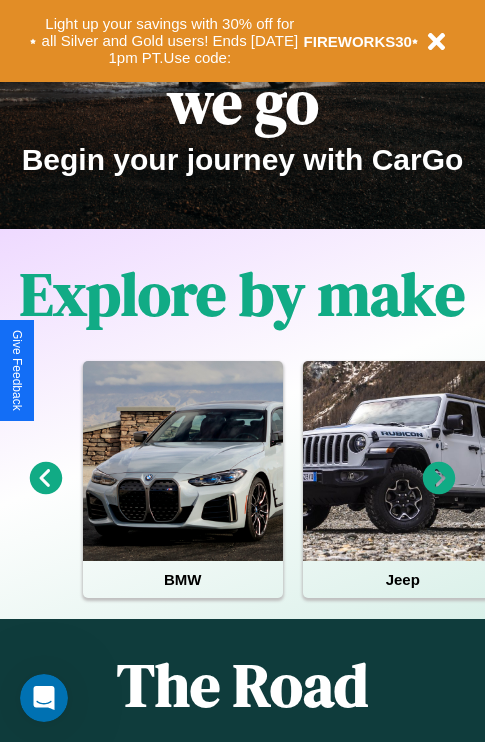 scroll, scrollTop: 308, scrollLeft: 0, axis: vertical 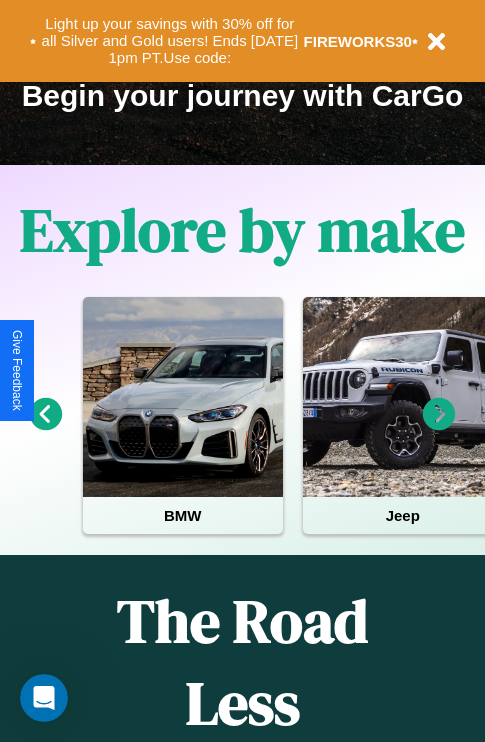 click 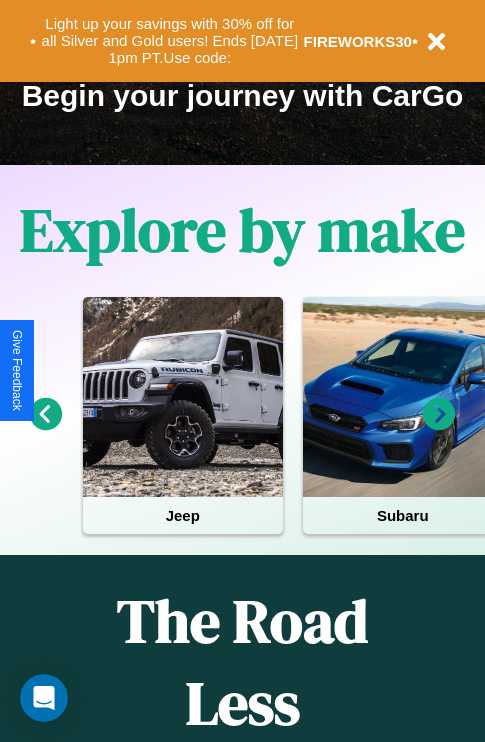 click 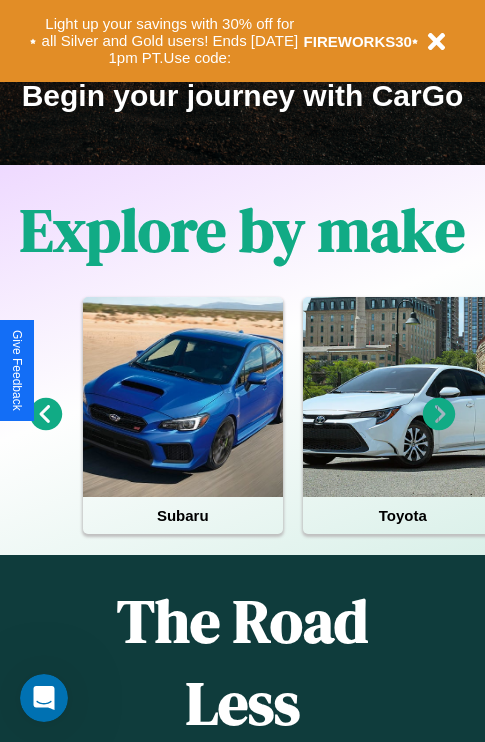 click 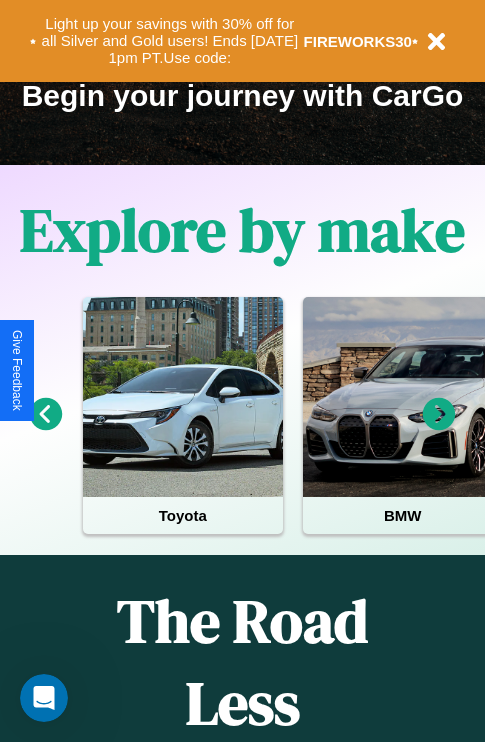 click 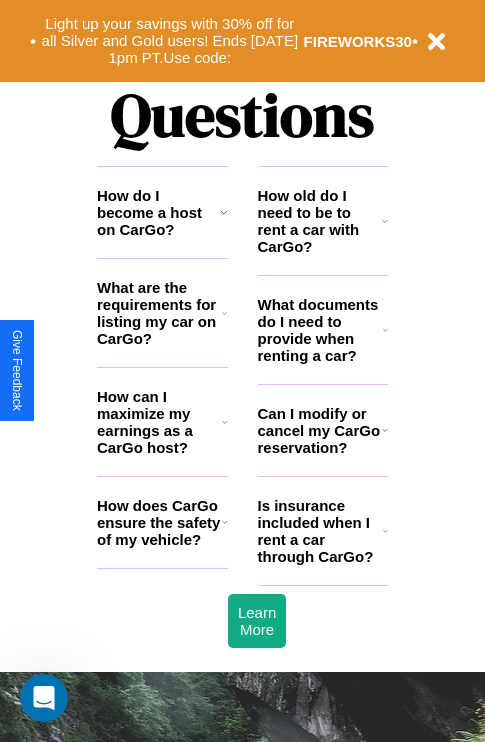 scroll, scrollTop: 2423, scrollLeft: 0, axis: vertical 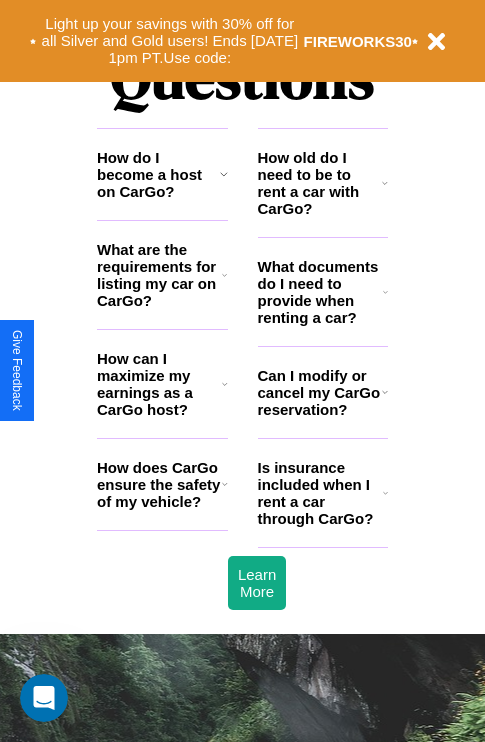 click on "How old do I need to be to rent a car with CarGo?" at bounding box center (320, 183) 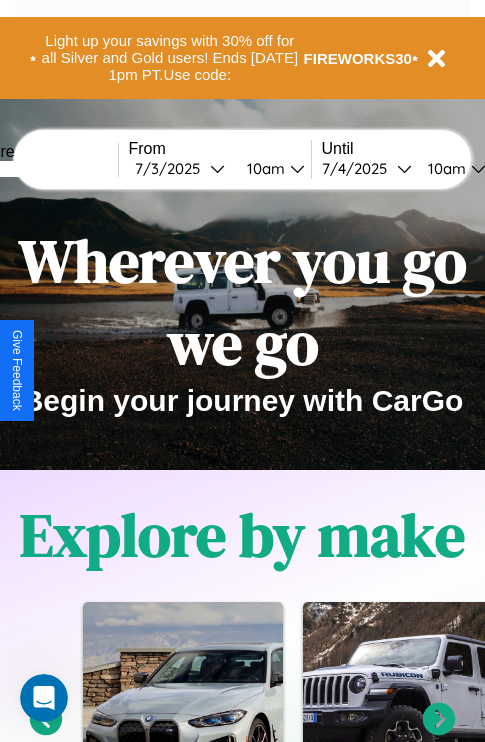 scroll, scrollTop: 0, scrollLeft: 0, axis: both 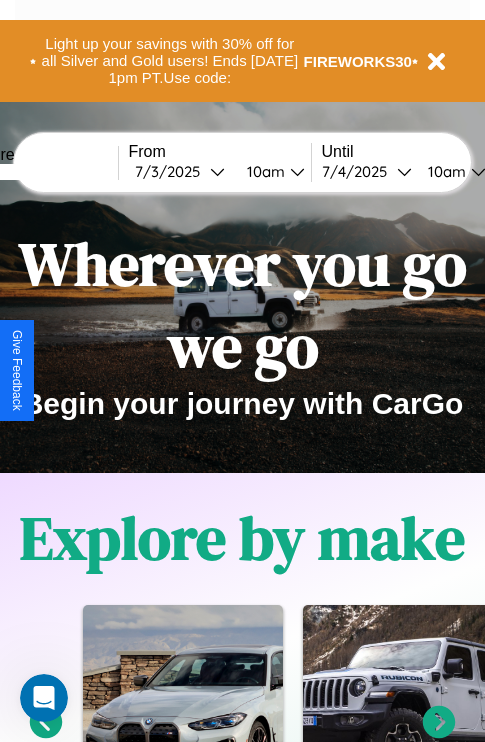 click at bounding box center [43, 172] 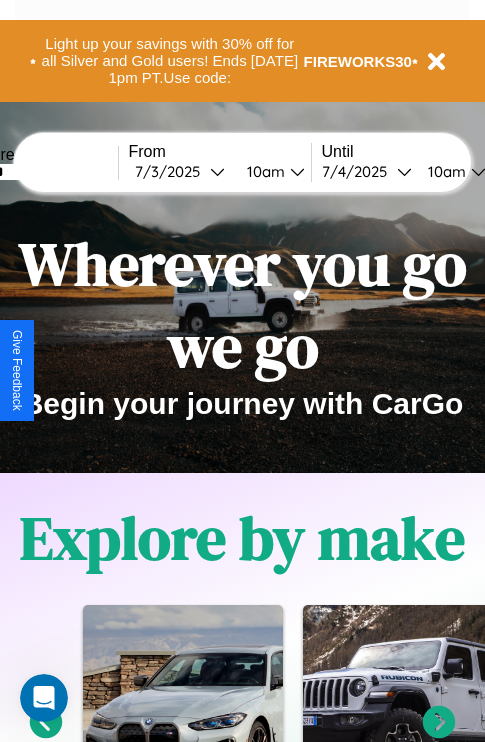 type on "******" 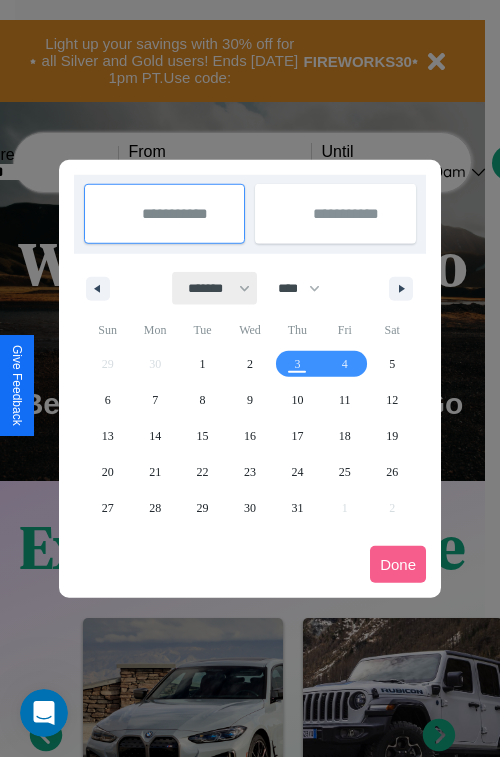 click on "******* ******** ***** ***** *** **** **** ****** ********* ******* ******** ********" at bounding box center [215, 288] 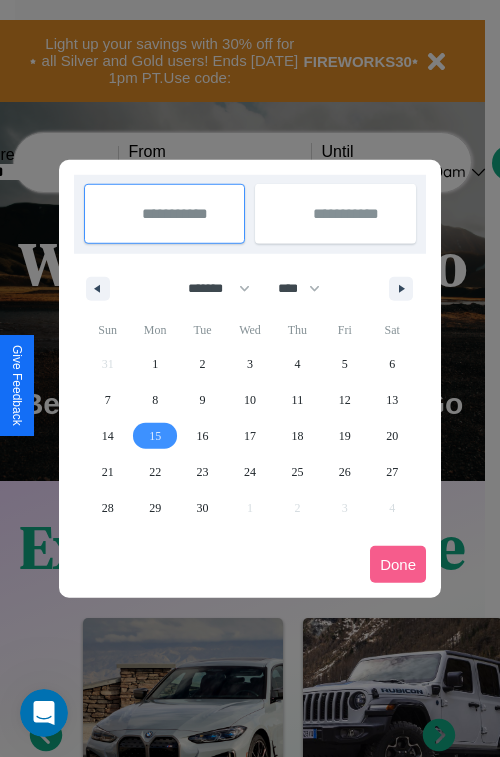 click on "15" at bounding box center (155, 436) 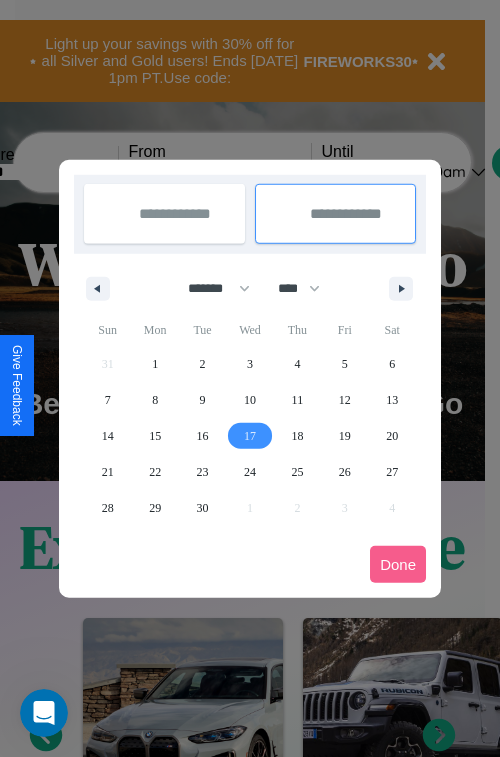 click on "17" at bounding box center [250, 436] 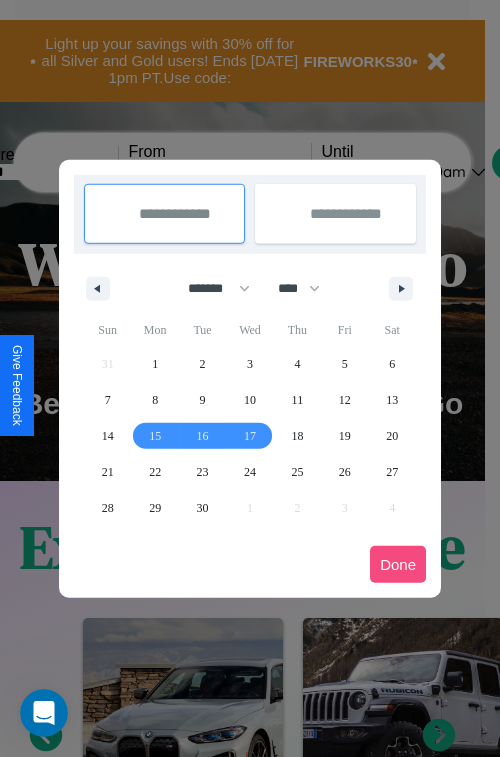 click on "Done" at bounding box center [398, 564] 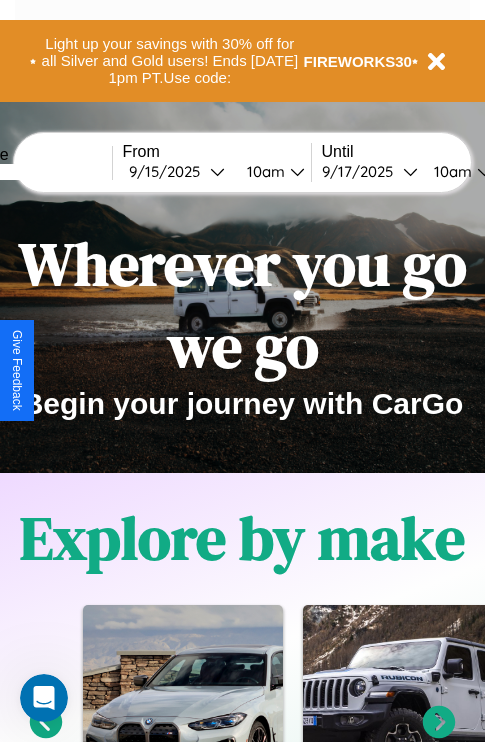 click on "10am" at bounding box center (263, 171) 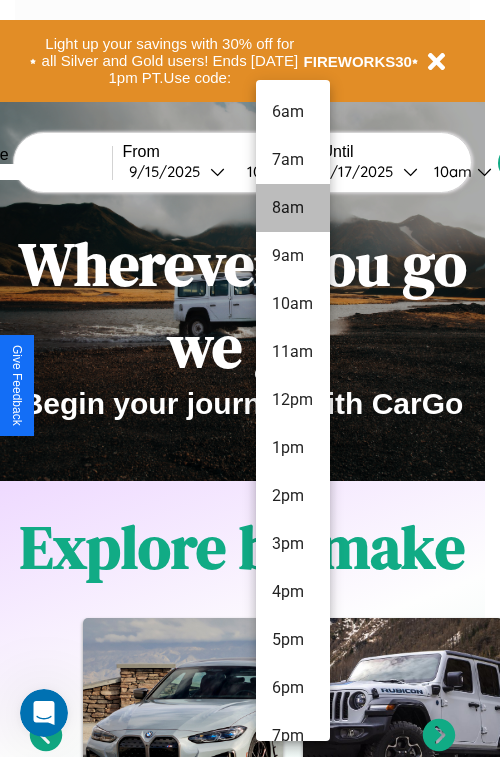 click on "8am" at bounding box center [293, 208] 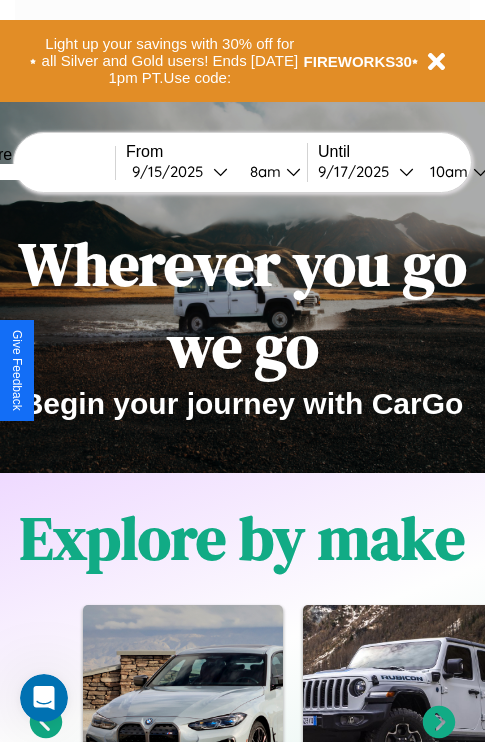 scroll, scrollTop: 0, scrollLeft: 71, axis: horizontal 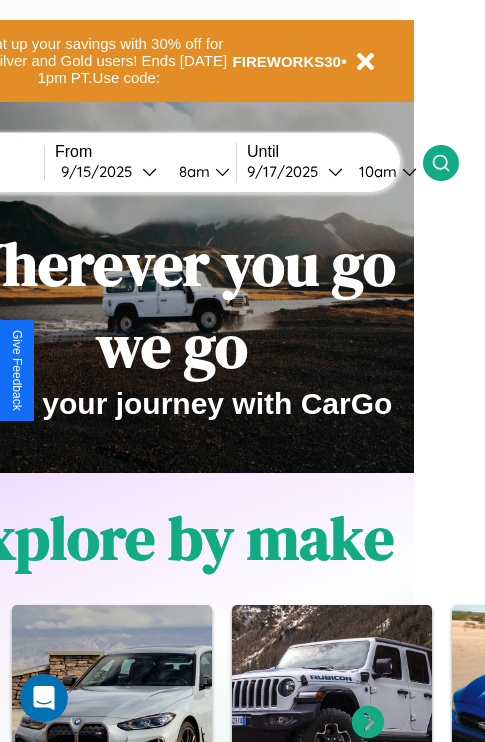 click 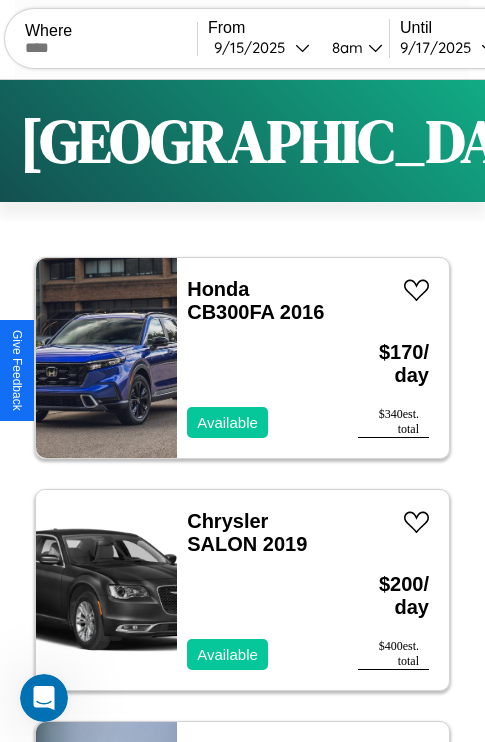 scroll, scrollTop: 95, scrollLeft: 0, axis: vertical 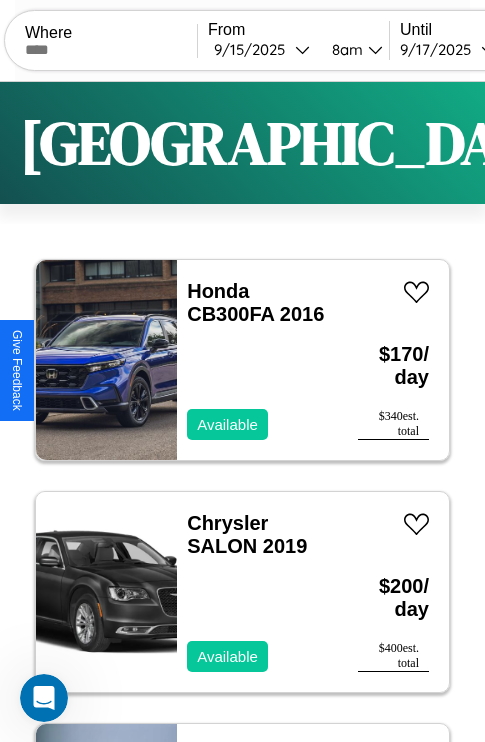 click on "Filters" at bounding box center [640, 143] 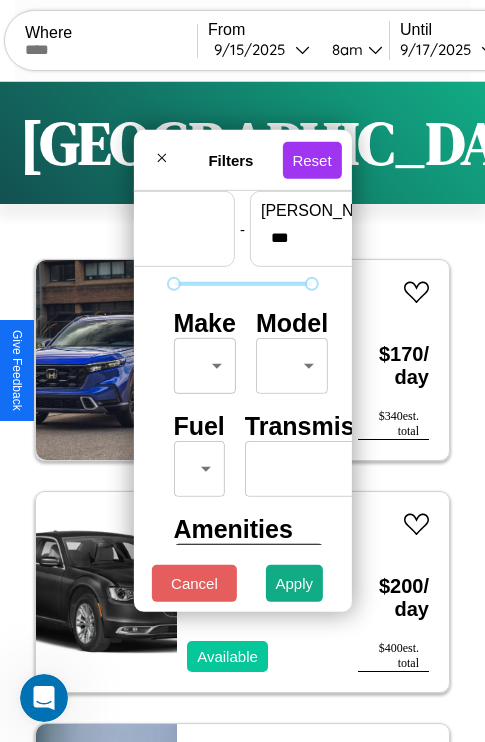 scroll, scrollTop: 59, scrollLeft: 0, axis: vertical 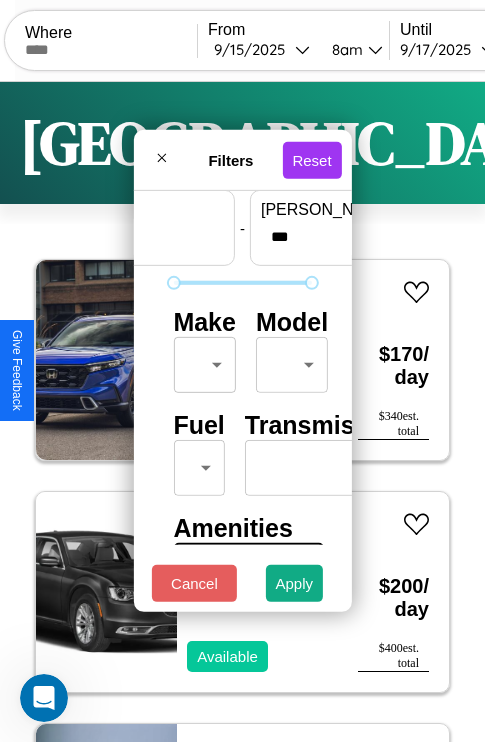 click on "CarGo Where From [DATE] 8am Until [DATE] 10am Become a Host Login Sign Up [GEOGRAPHIC_DATA] Filters 150  cars in this area These cars can be picked up in this city. Honda   CB300FA   2016 Available $ 170  / day $ 340  est. total Chrysler   SALON   2019 Available $ 200  / day $ 400  est. total Land Rover   Range Rover Evoque   2016 Available $ 180  / day $ 360  est. total Bentley   Flying Spur   2014 Available $ 70  / day $ 140  est. total Acura   SLX   2014 Available $ 120  / day $ 240  est. total Dodge   Challenger   2020 Available $ 140  / day $ 280  est. total Buick   [PERSON_NAME]   2022 Available $ 120  / day $ 240  est. total Lexus   RX   2024 Available $ 110  / day $ 220  est. total Lamborghini   Gallardo   2021 Available $ 30  / day $ 60  est. total Chrysler   Viper   2019 Available $ 120  / day $ 240  est. total Hummer   H1   2023 Available $ 40  / day $ 80  est. total Mazda   Mazda2   2019 Unavailable $ 80  / day $ 160  est. total Land Rover   Discovery   2021 Unavailable $ 150  / day $ 300  est. total" at bounding box center [242, 412] 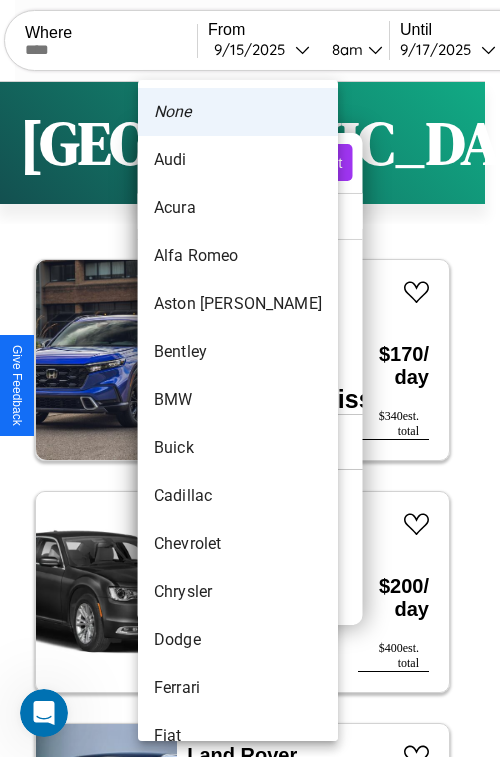 click on "Aston [PERSON_NAME]" at bounding box center [238, 304] 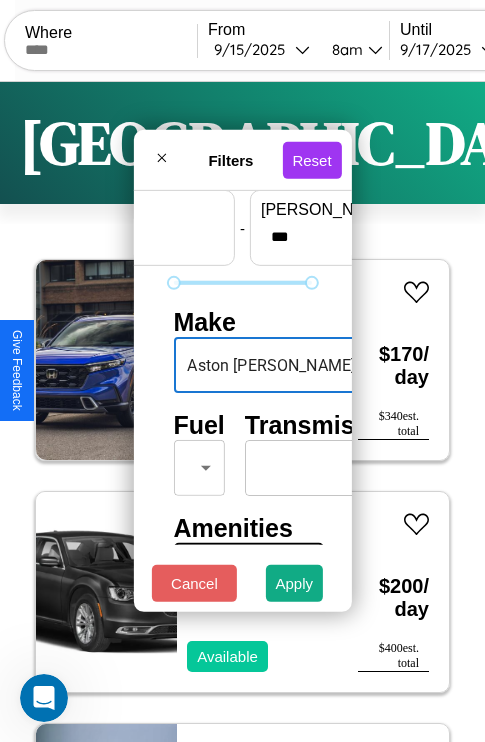 scroll, scrollTop: 59, scrollLeft: 62, axis: both 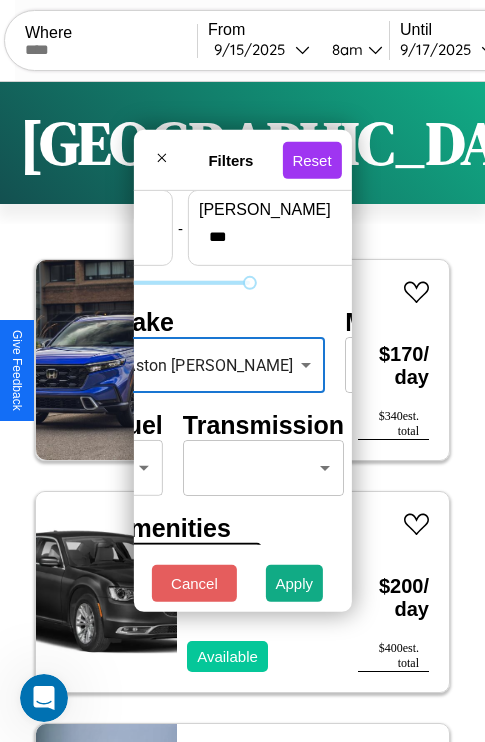 click on "CarGo Where From [DATE] 8am Until [DATE] 10am Become a Host Login Sign Up [GEOGRAPHIC_DATA] Filters 150  cars in this area These cars can be picked up in this city. Honda   CB300FA   2016 Available $ 170  / day $ 340  est. total Chrysler   SALON   2019 Available $ 200  / day $ 400  est. total Land Rover   Range Rover Evoque   2016 Available $ 180  / day $ 360  est. total Bentley   Flying Spur   2014 Available $ 70  / day $ 140  est. total Acura   SLX   2014 Available $ 120  / day $ 240  est. total Dodge   Challenger   2020 Available $ 140  / day $ 280  est. total Buick   [PERSON_NAME]   2022 Available $ 120  / day $ 240  est. total Lexus   RX   2024 Available $ 110  / day $ 220  est. total Lamborghini   Gallardo   2021 Available $ 30  / day $ 60  est. total Chrysler   Viper   2019 Available $ 120  / day $ 240  est. total Hummer   H1   2023 Available $ 40  / day $ 80  est. total Mazda   Mazda2   2019 Unavailable $ 80  / day $ 160  est. total Land Rover   Discovery   2021 Unavailable $ 150  / day $ 300  est. total" at bounding box center [242, 412] 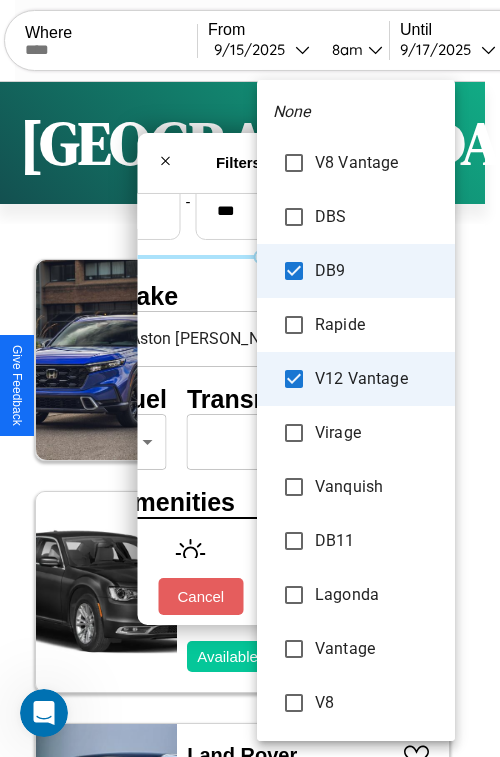 type on "**********" 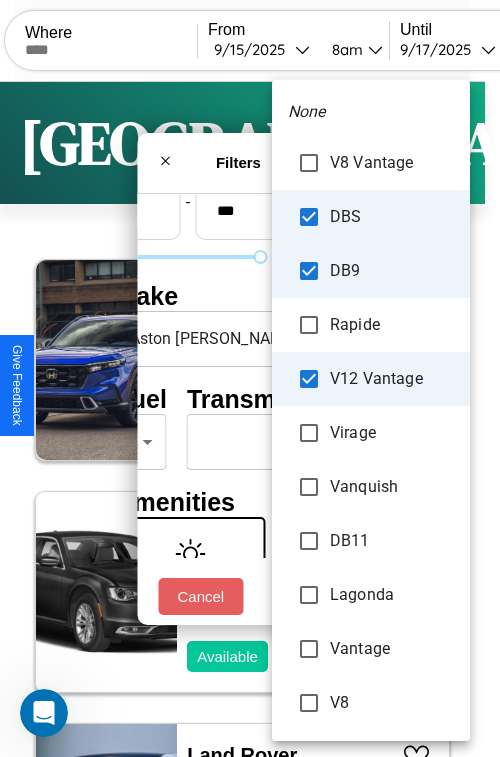 click at bounding box center [250, 378] 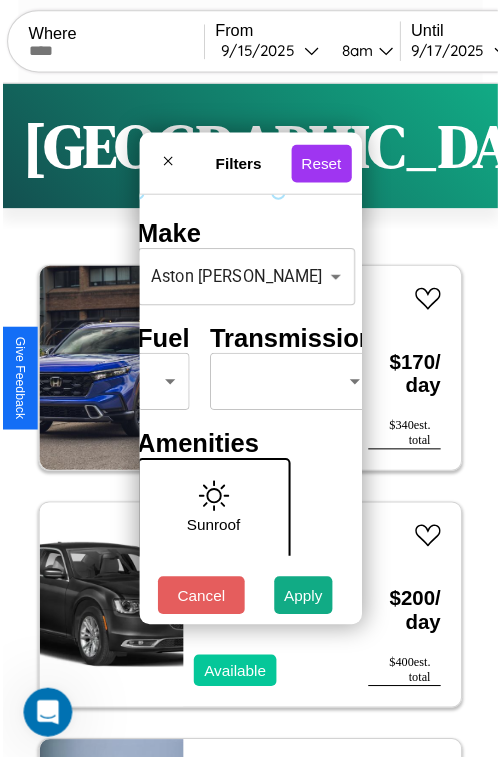 scroll, scrollTop: 162, scrollLeft: 40, axis: both 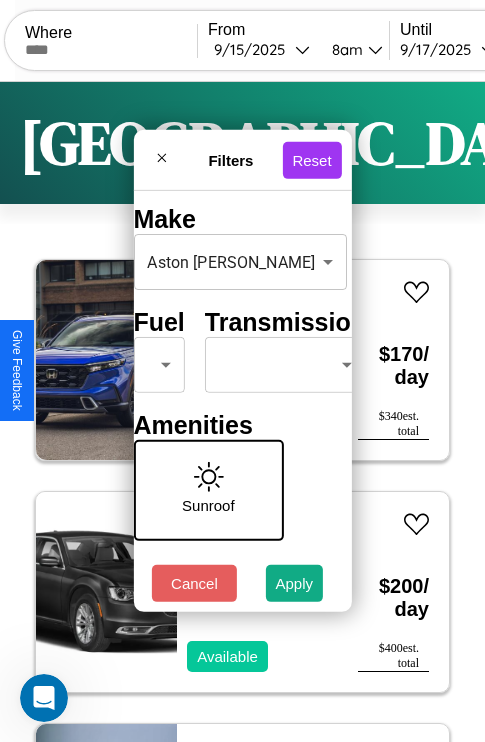 click on "CarGo Where From [DATE] 8am Until [DATE] 10am Become a Host Login Sign Up [GEOGRAPHIC_DATA] Filters 150  cars in this area These cars can be picked up in this city. Honda   CB300FA   2016 Available $ 170  / day $ 340  est. total Chrysler   SALON   2019 Available $ 200  / day $ 400  est. total Land Rover   Range Rover Evoque   2016 Available $ 180  / day $ 360  est. total Bentley   Flying Spur   2014 Available $ 70  / day $ 140  est. total Acura   SLX   2014 Available $ 120  / day $ 240  est. total Dodge   Challenger   2020 Available $ 140  / day $ 280  est. total Buick   [PERSON_NAME]   2022 Available $ 120  / day $ 240  est. total Lexus   RX   2024 Available $ 110  / day $ 220  est. total Lamborghini   Gallardo   2021 Available $ 30  / day $ 60  est. total Chrysler   Viper   2019 Available $ 120  / day $ 240  est. total Hummer   H1   2023 Available $ 40  / day $ 80  est. total Mazda   Mazda2   2019 Unavailable $ 80  / day $ 160  est. total Land Rover   Discovery   2021 Unavailable $ 150  / day $ 300  est. total" at bounding box center (242, 412) 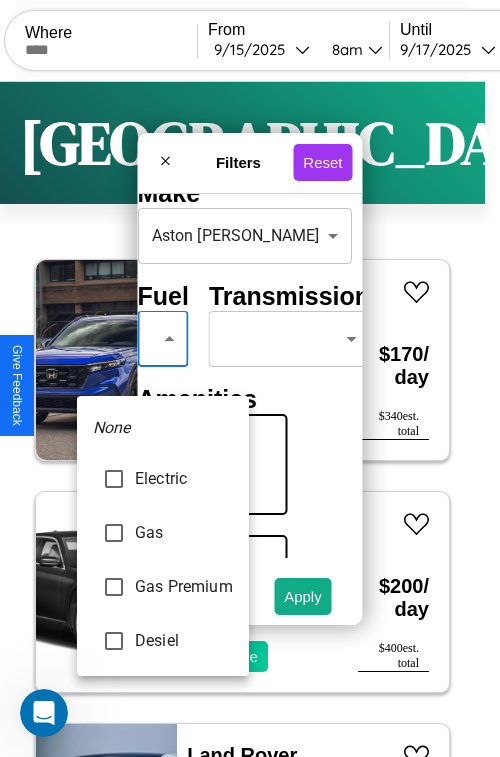 type on "********" 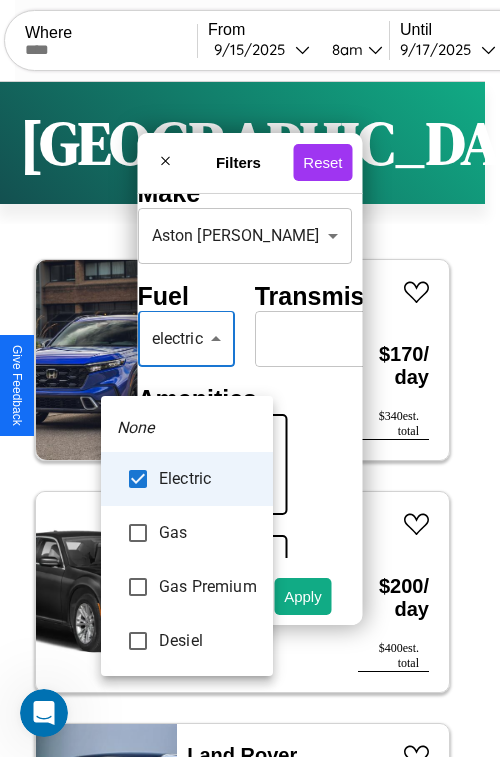click at bounding box center (250, 378) 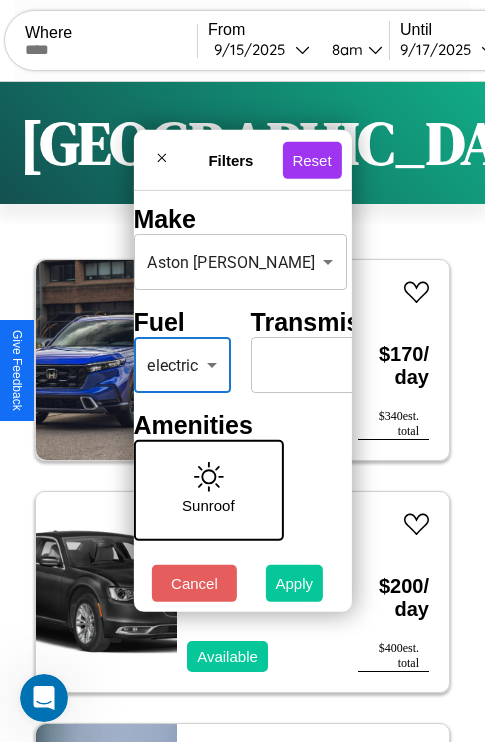 click on "Apply" at bounding box center (295, 583) 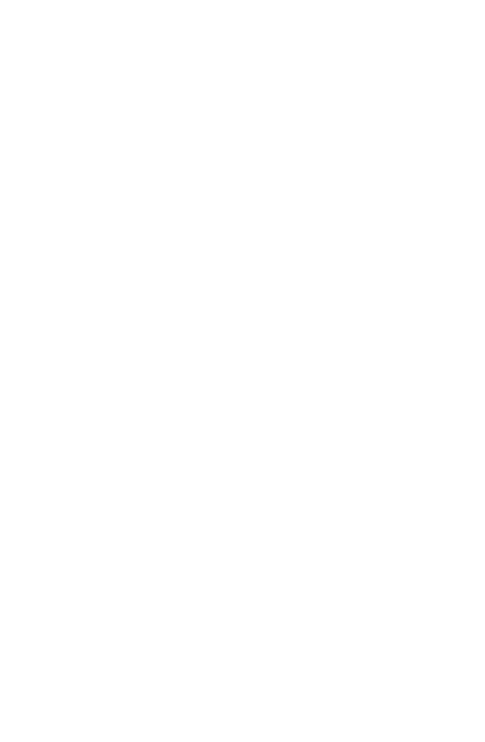 scroll, scrollTop: 0, scrollLeft: 0, axis: both 